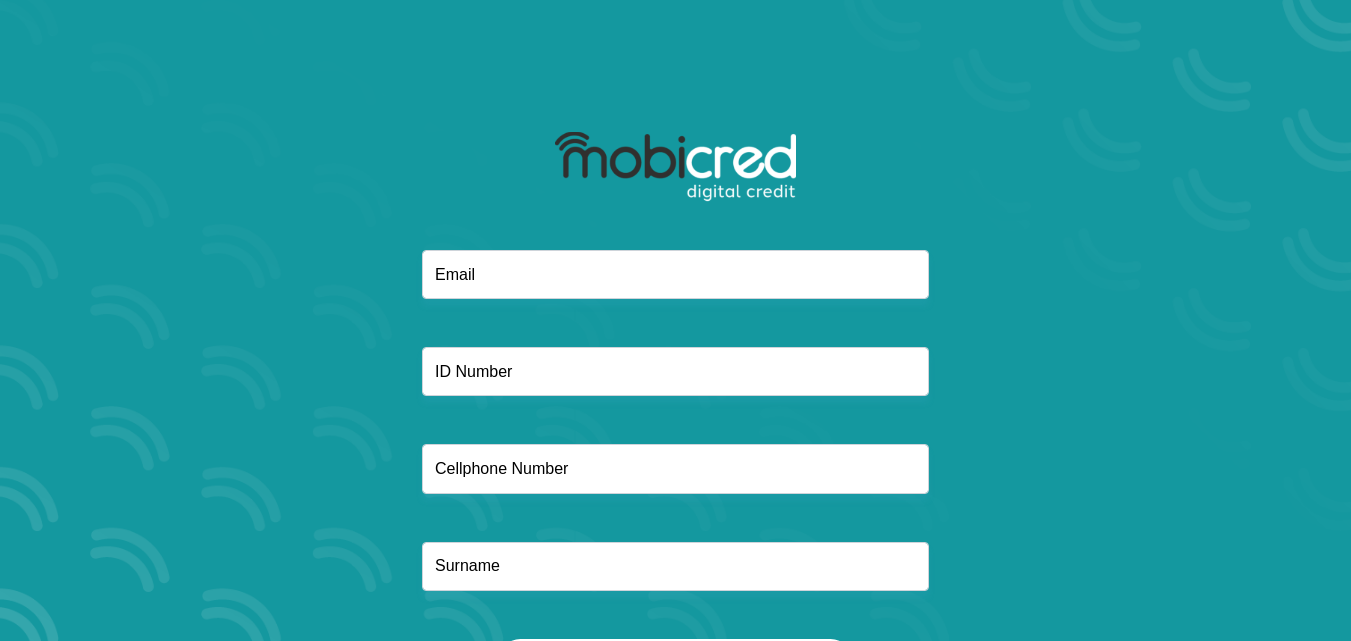 scroll, scrollTop: 0, scrollLeft: 0, axis: both 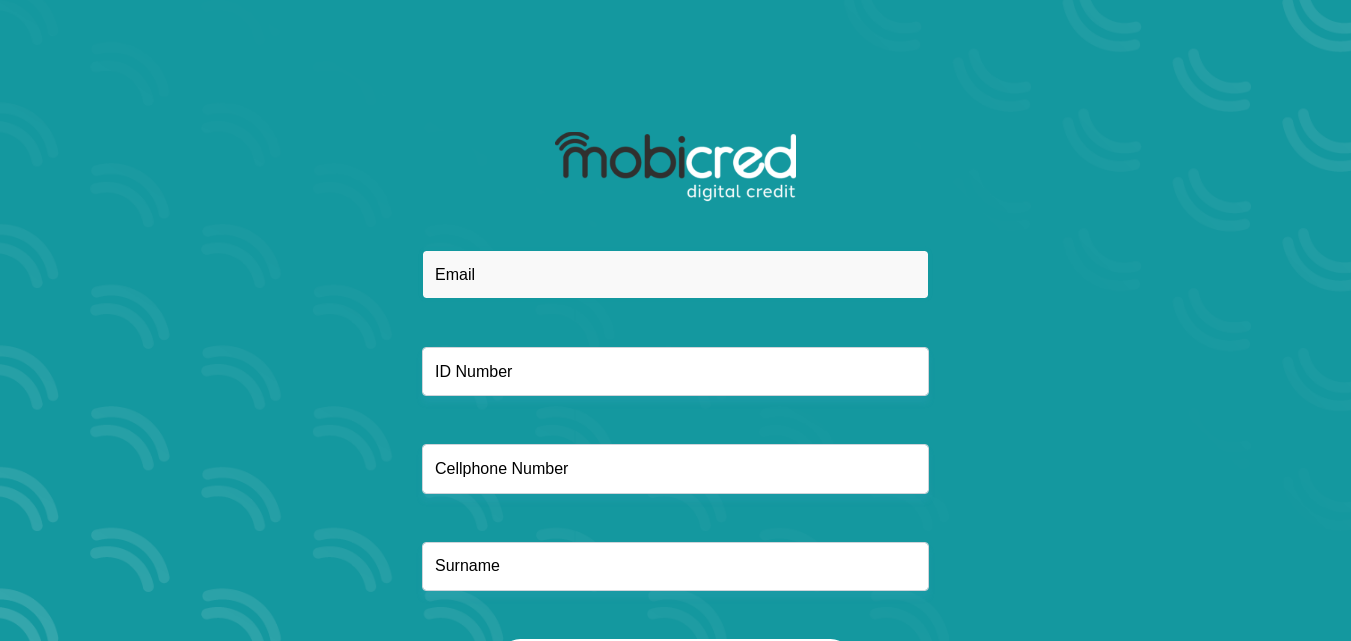 click at bounding box center [675, 274] 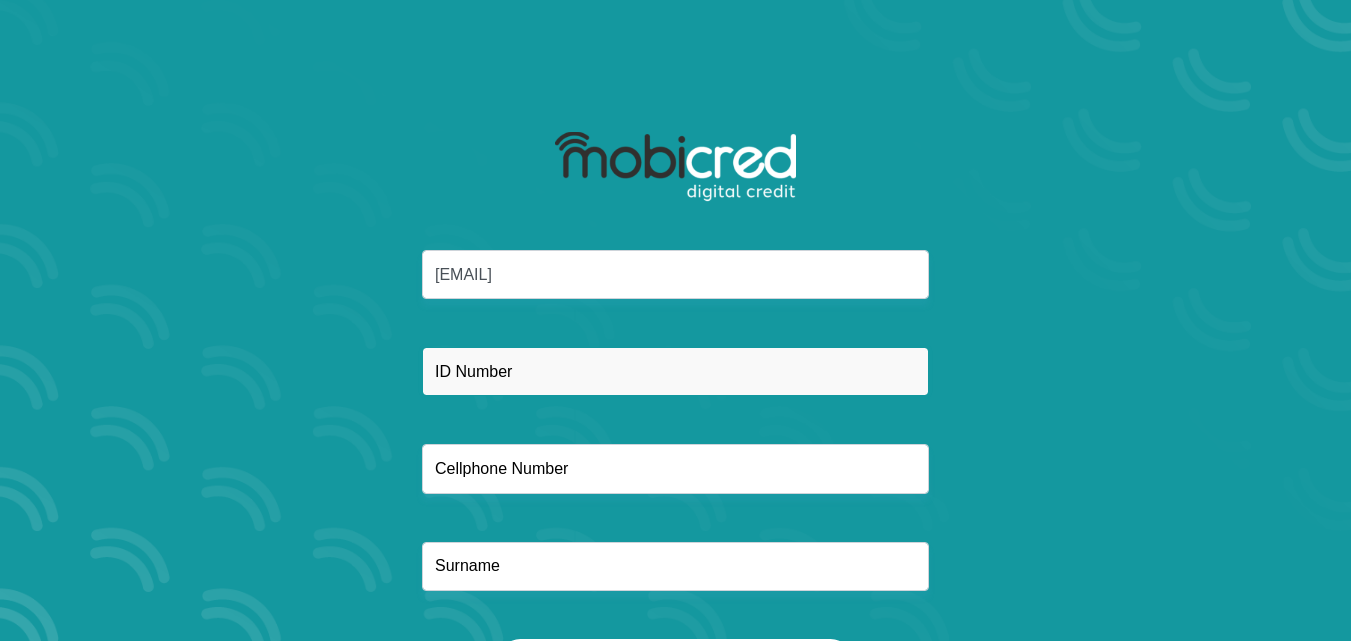 click at bounding box center [675, 371] 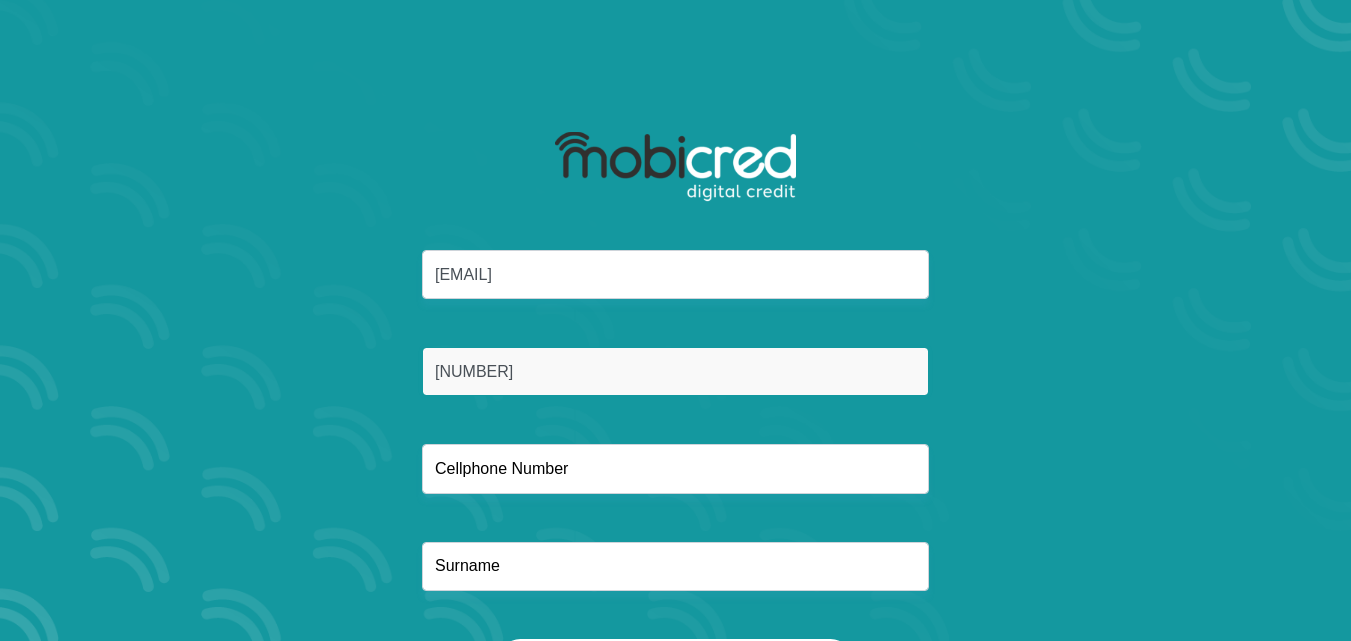 type on "6806020049080" 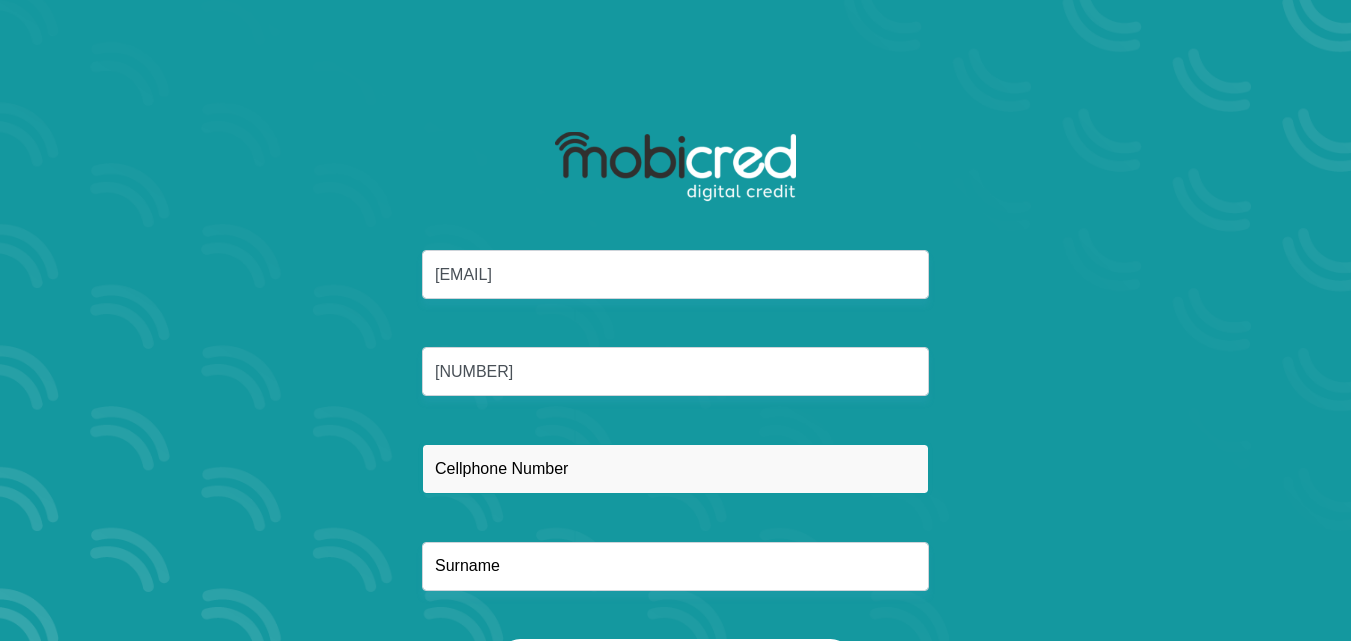 click at bounding box center (675, 468) 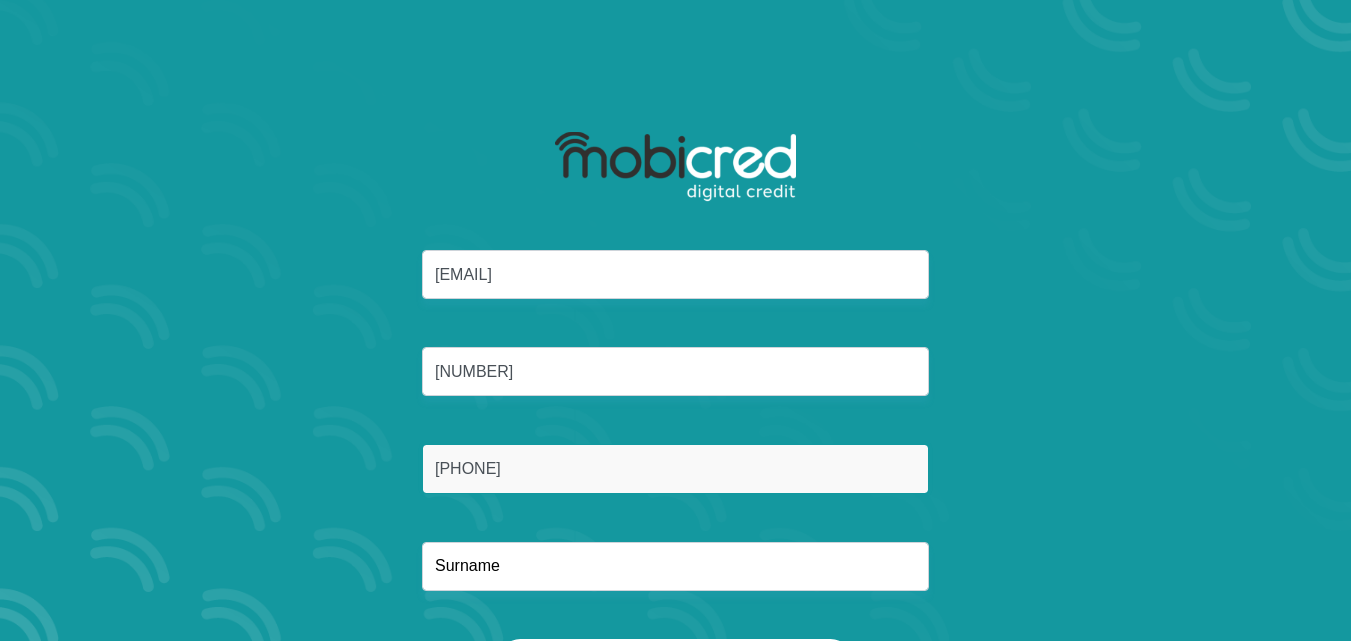 type on "0725848522" 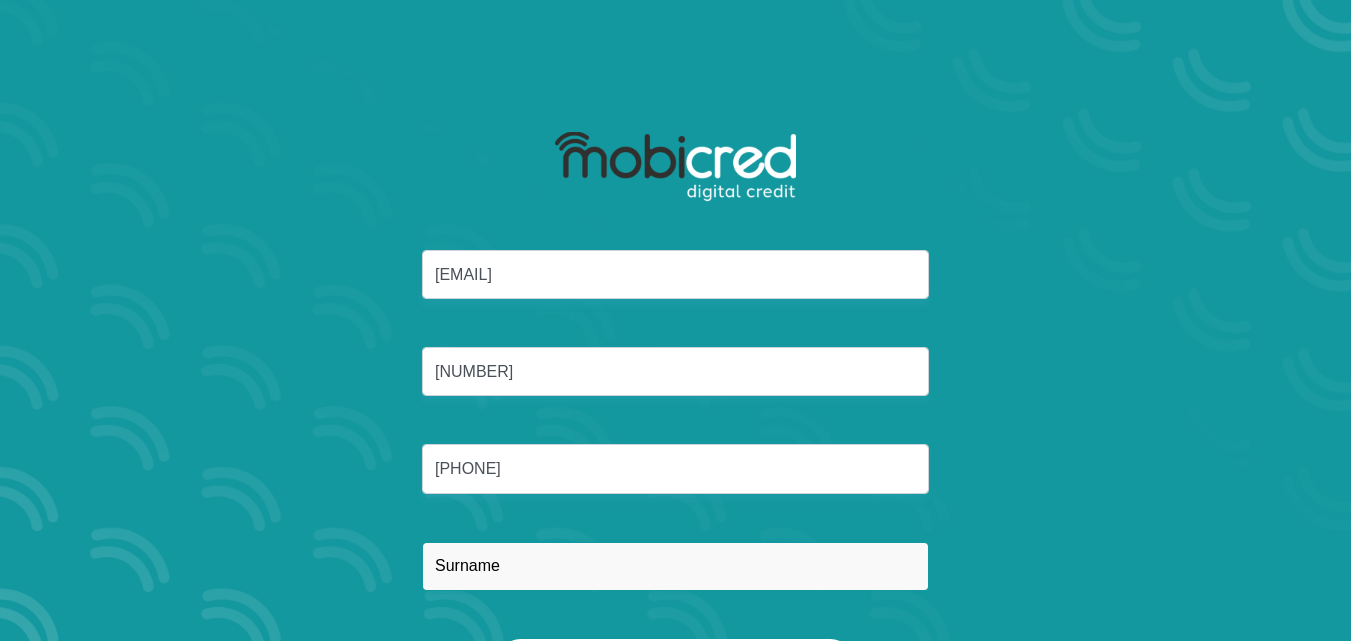 click at bounding box center [675, 566] 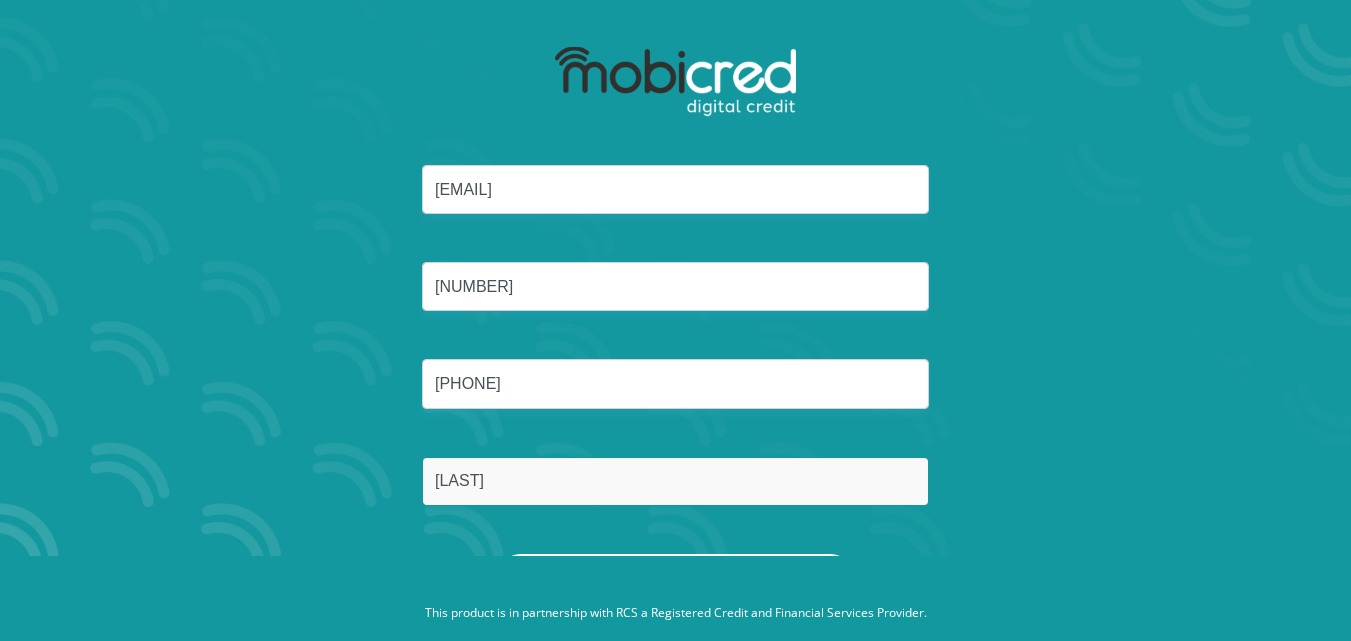 scroll, scrollTop: 114, scrollLeft: 0, axis: vertical 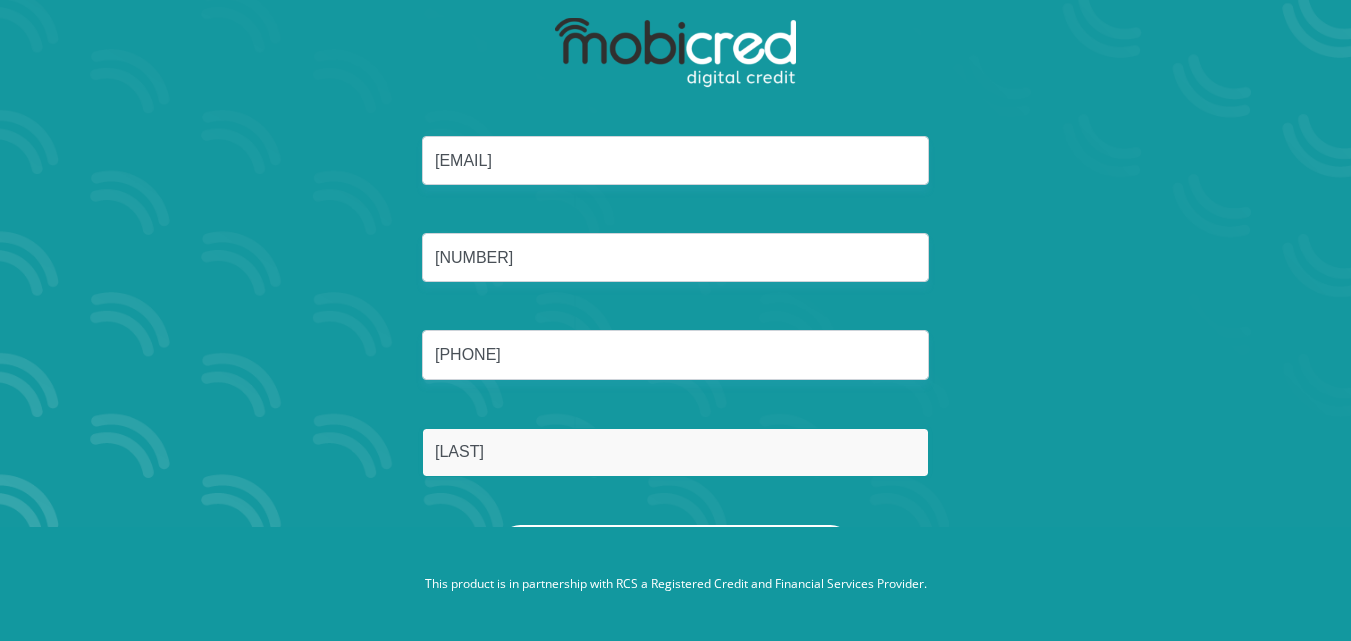 type on "oberholzer" 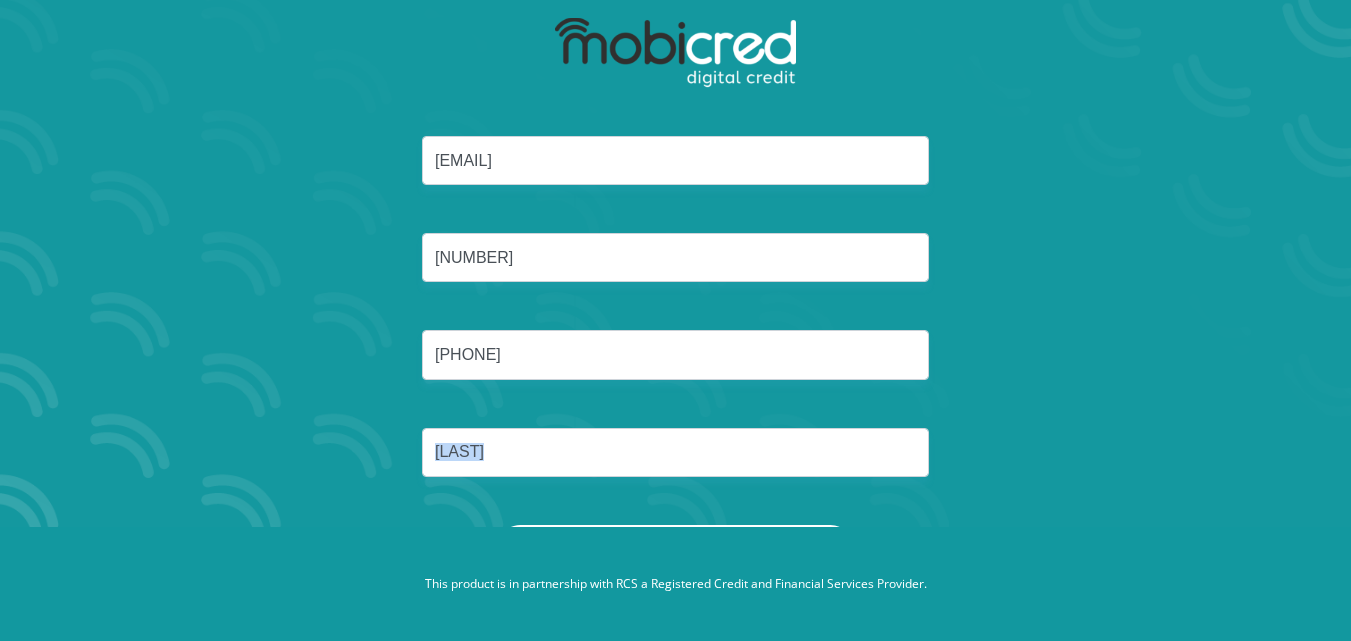 click on "melanieoberholzer68@gmail.com
6806020049080
0725848522
oberholzer
Reset Password" at bounding box center [676, 353] 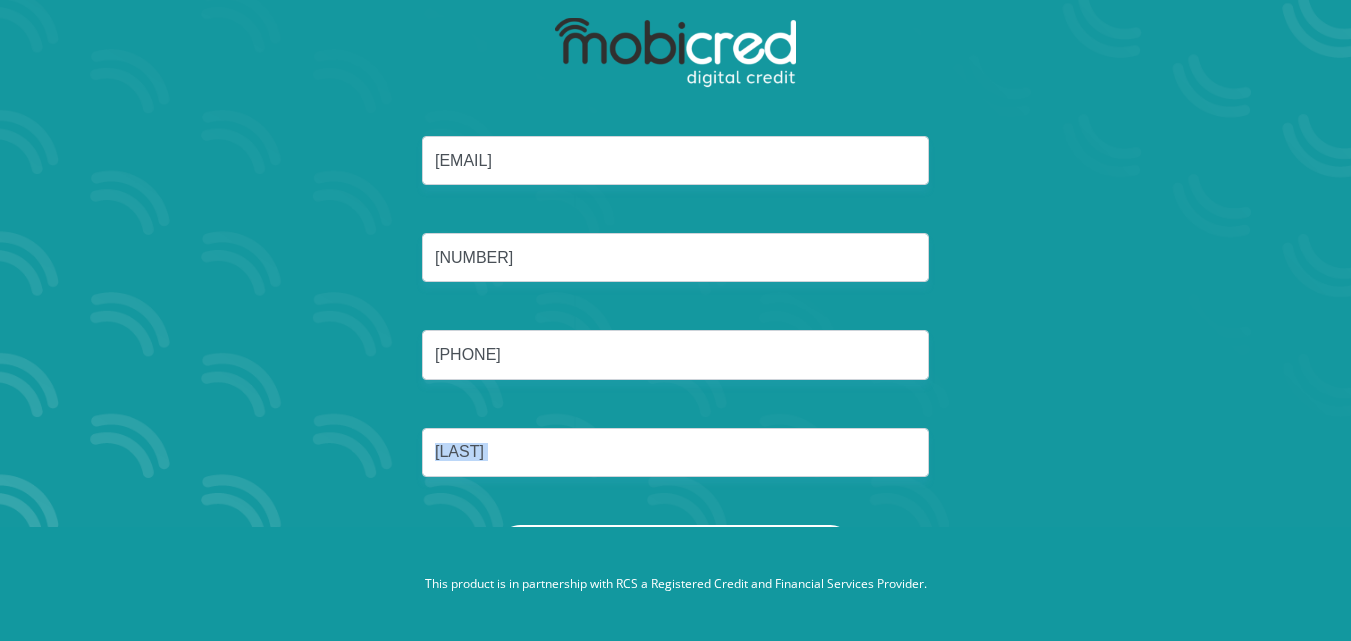 click on "Reset Password" at bounding box center [675, 547] 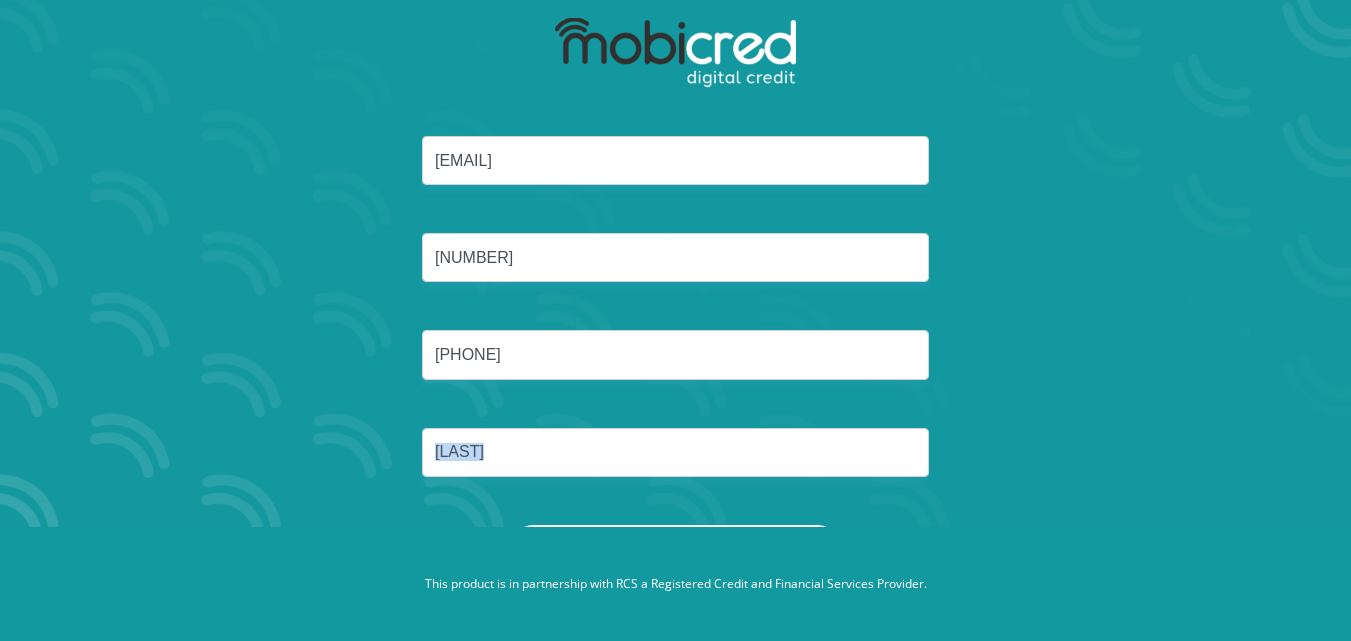 scroll, scrollTop: 0, scrollLeft: 0, axis: both 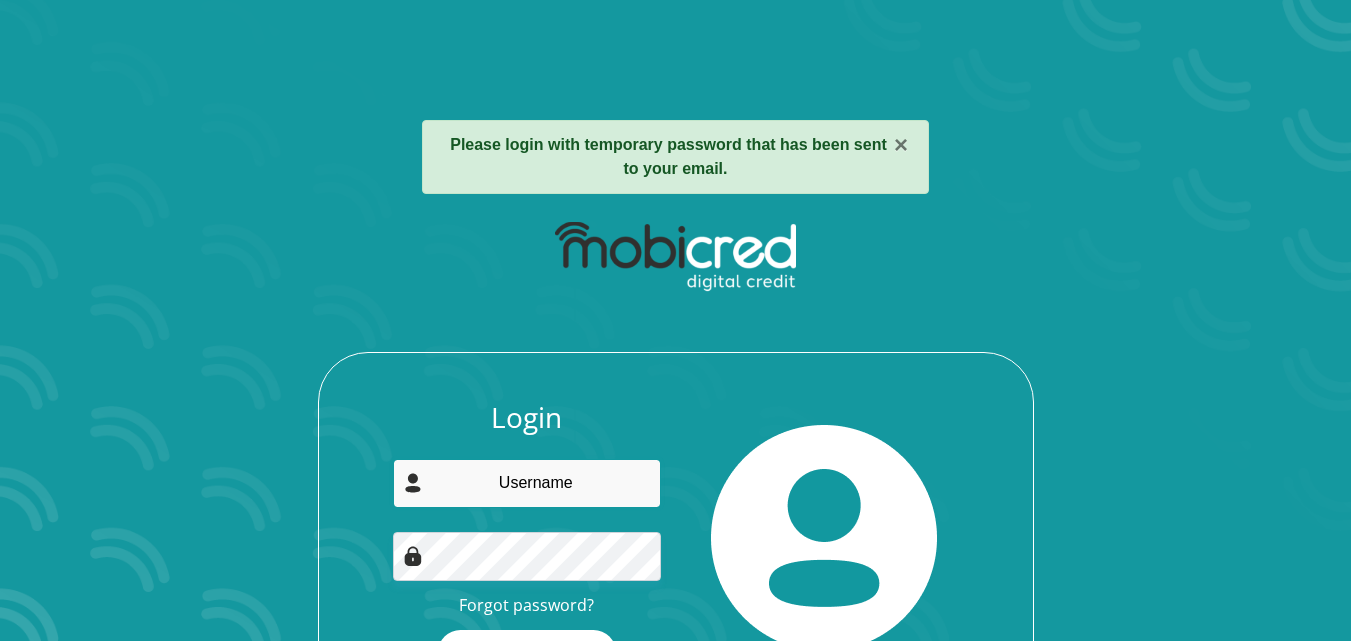 click at bounding box center (527, 483) 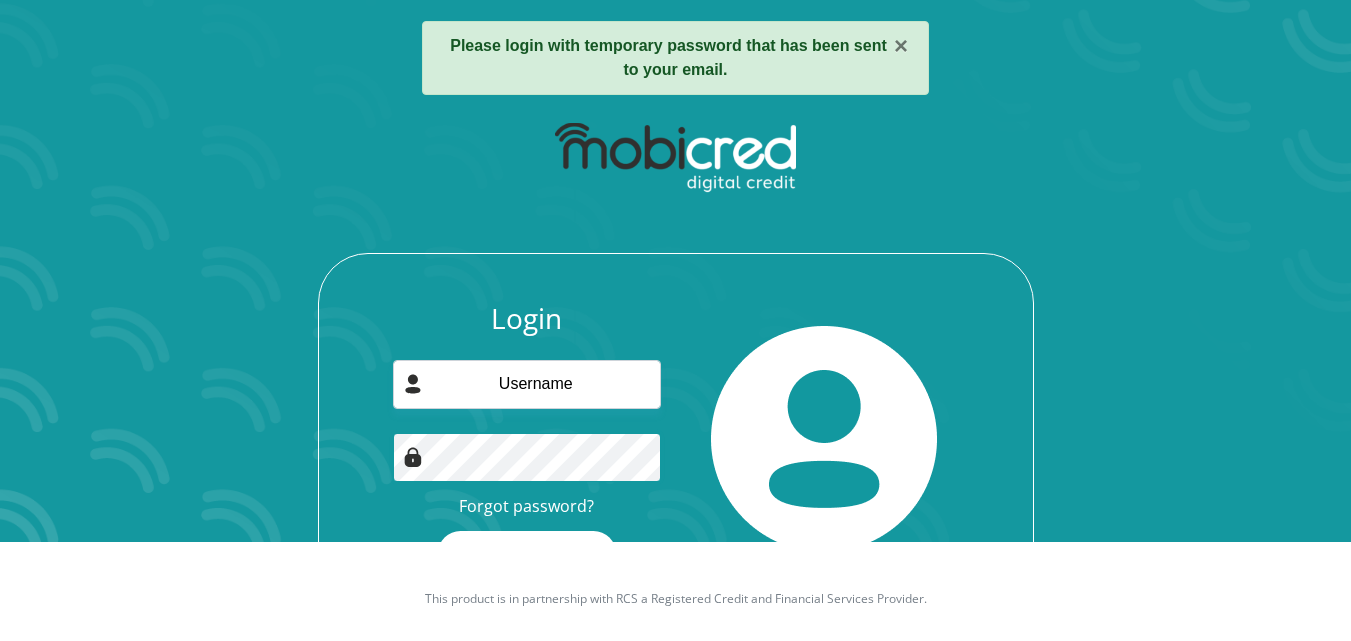 scroll, scrollTop: 100, scrollLeft: 0, axis: vertical 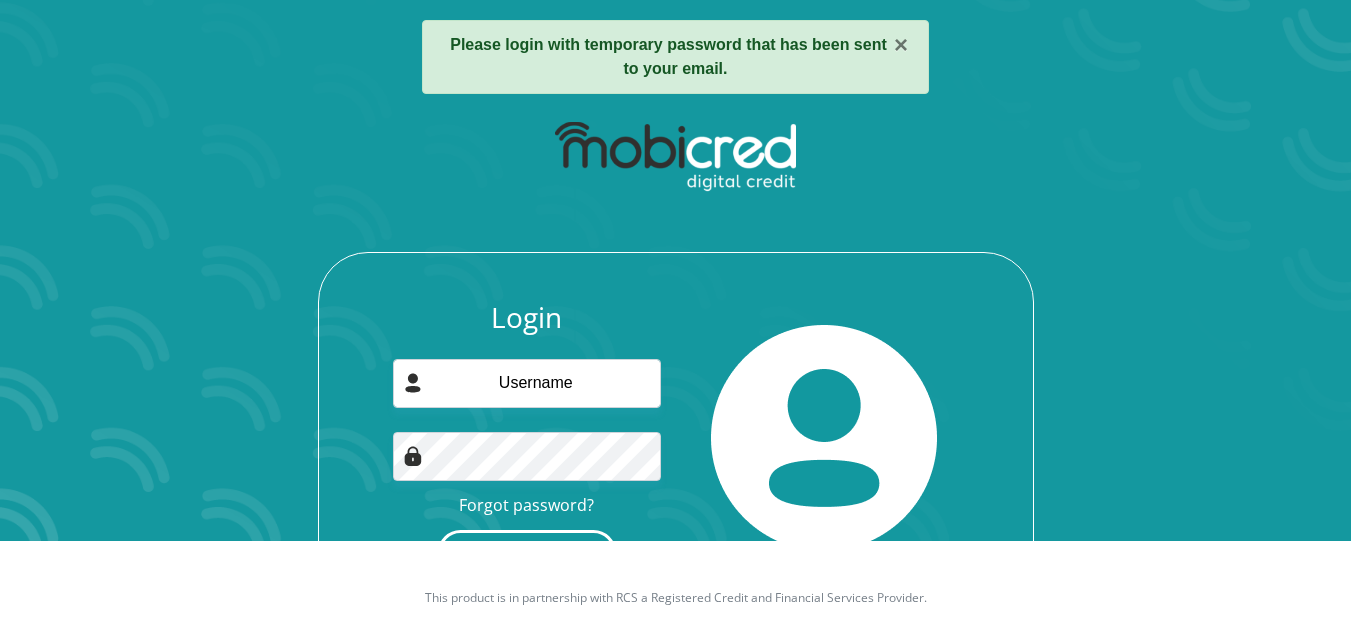 click on "Login" at bounding box center (527, 552) 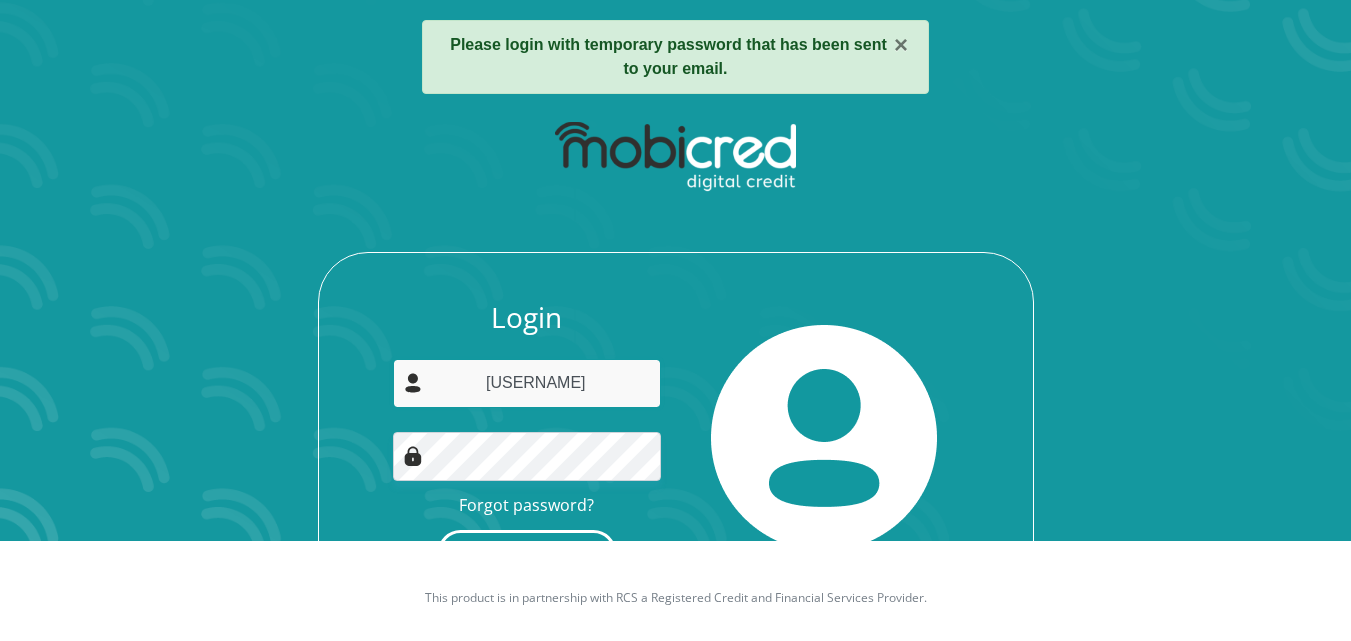 type on "M" 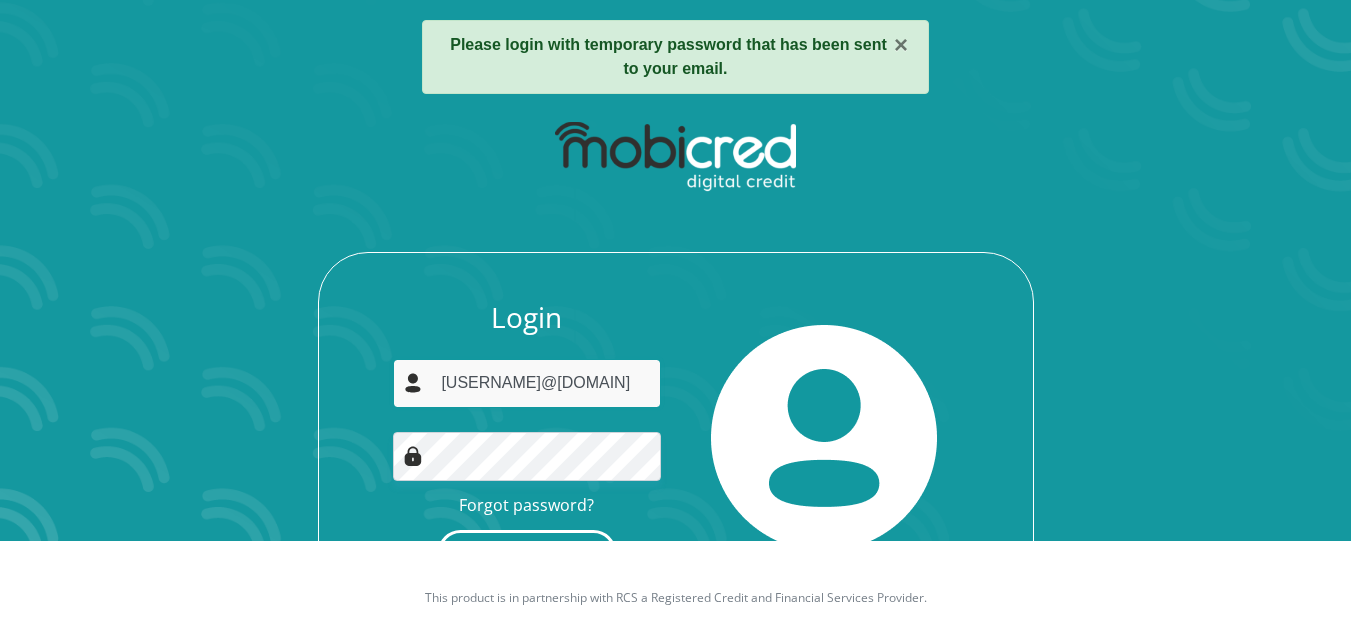 scroll, scrollTop: 0, scrollLeft: 13, axis: horizontal 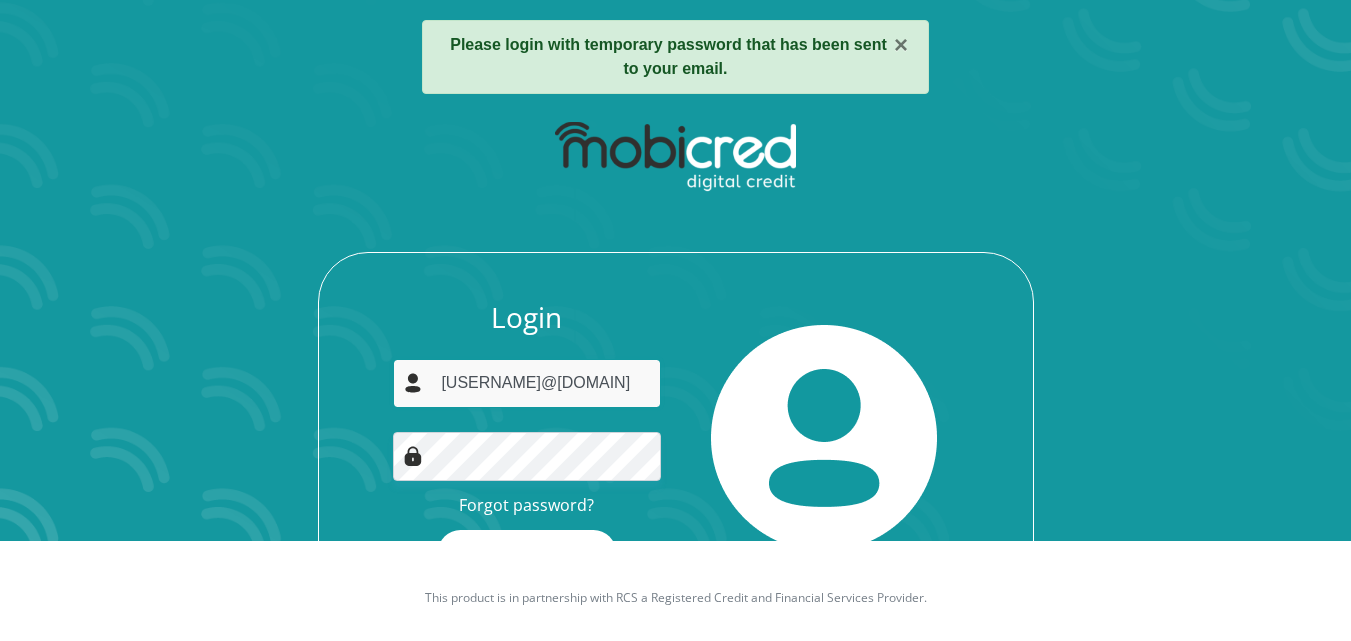 click on "melanieoberholzer68@gmail.com" at bounding box center [527, 383] 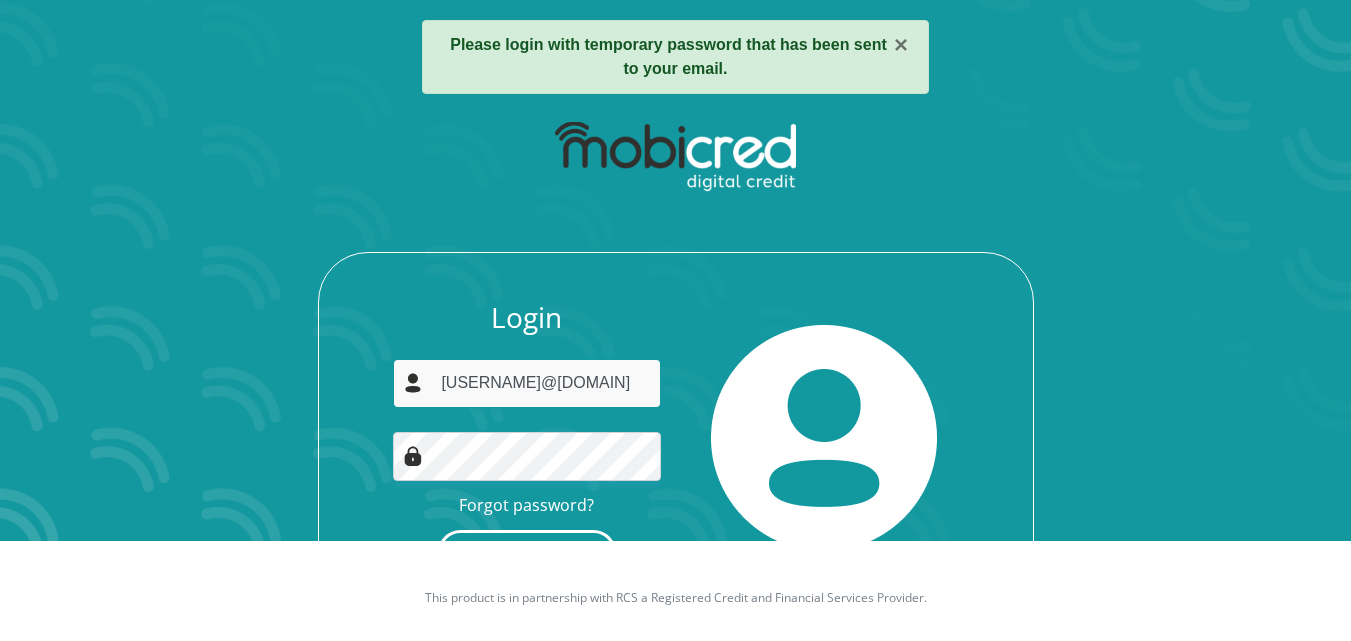 type on "mmelanieoberholzer68@gmail.com" 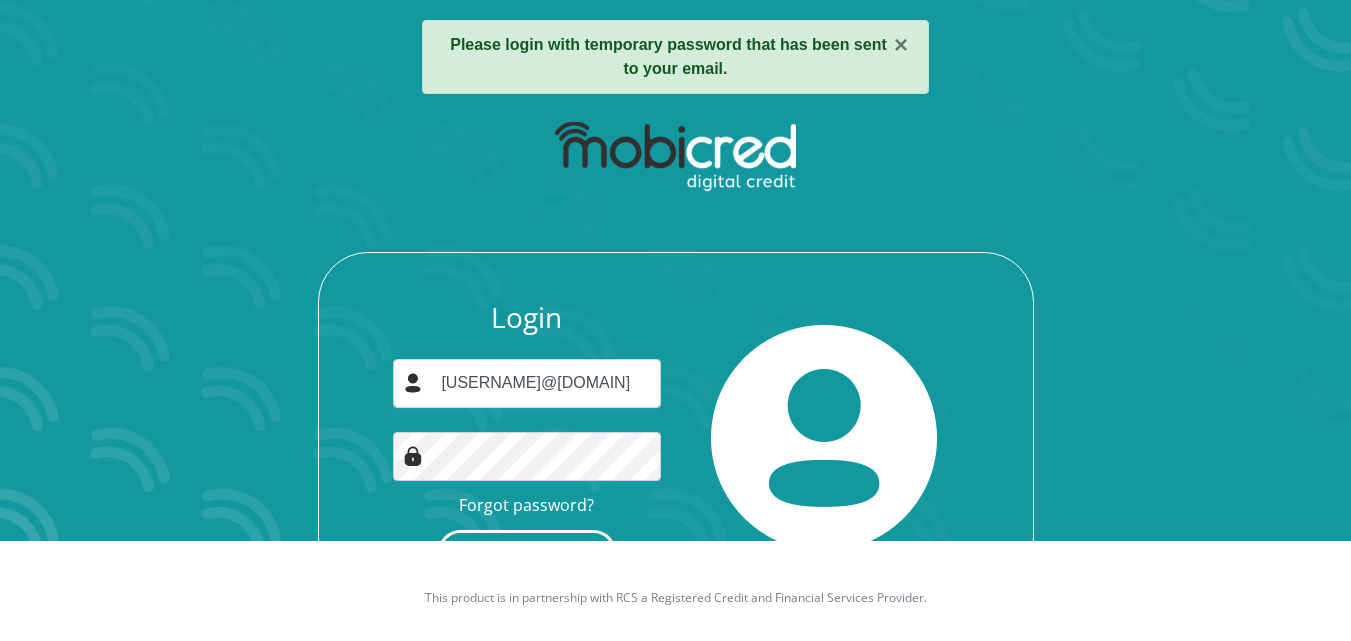 scroll, scrollTop: 0, scrollLeft: 0, axis: both 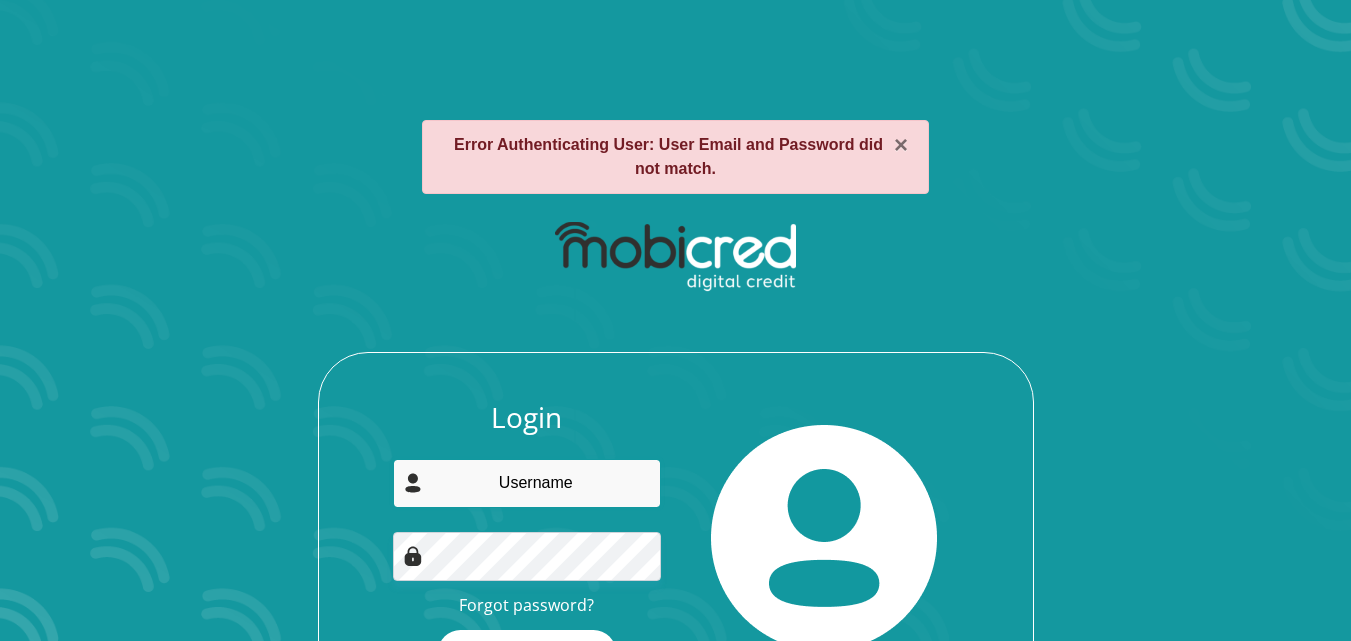 click at bounding box center [527, 483] 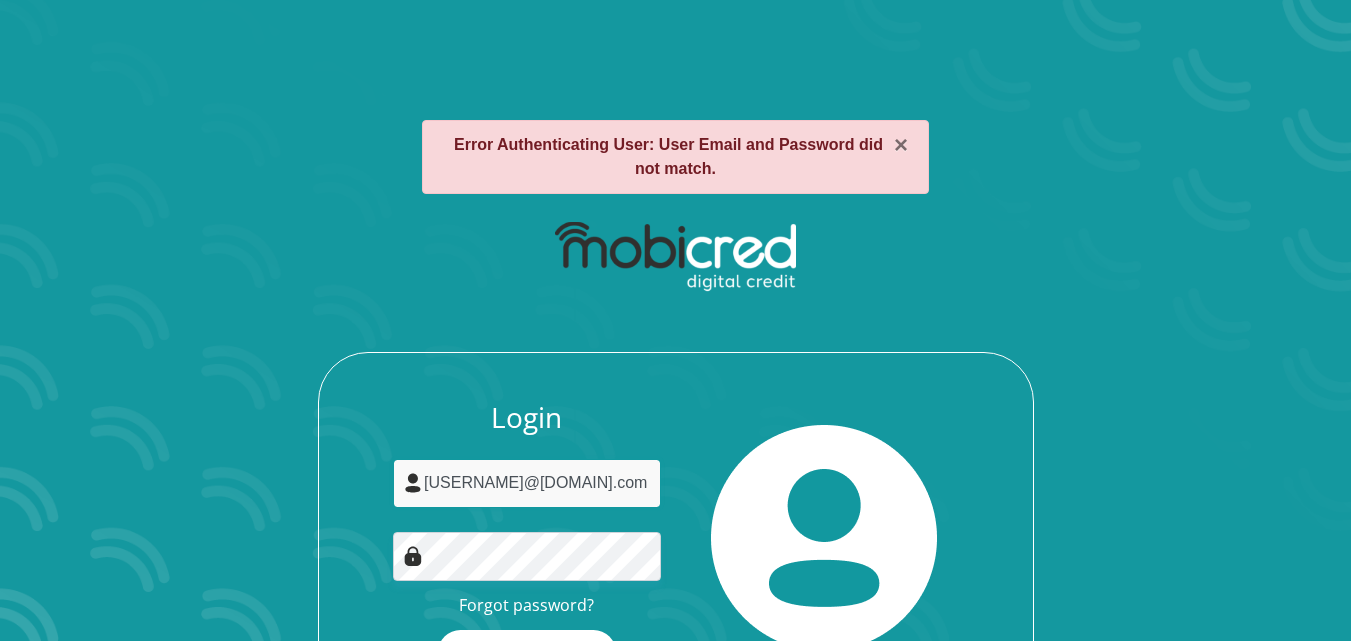 scroll, scrollTop: 0, scrollLeft: 13, axis: horizontal 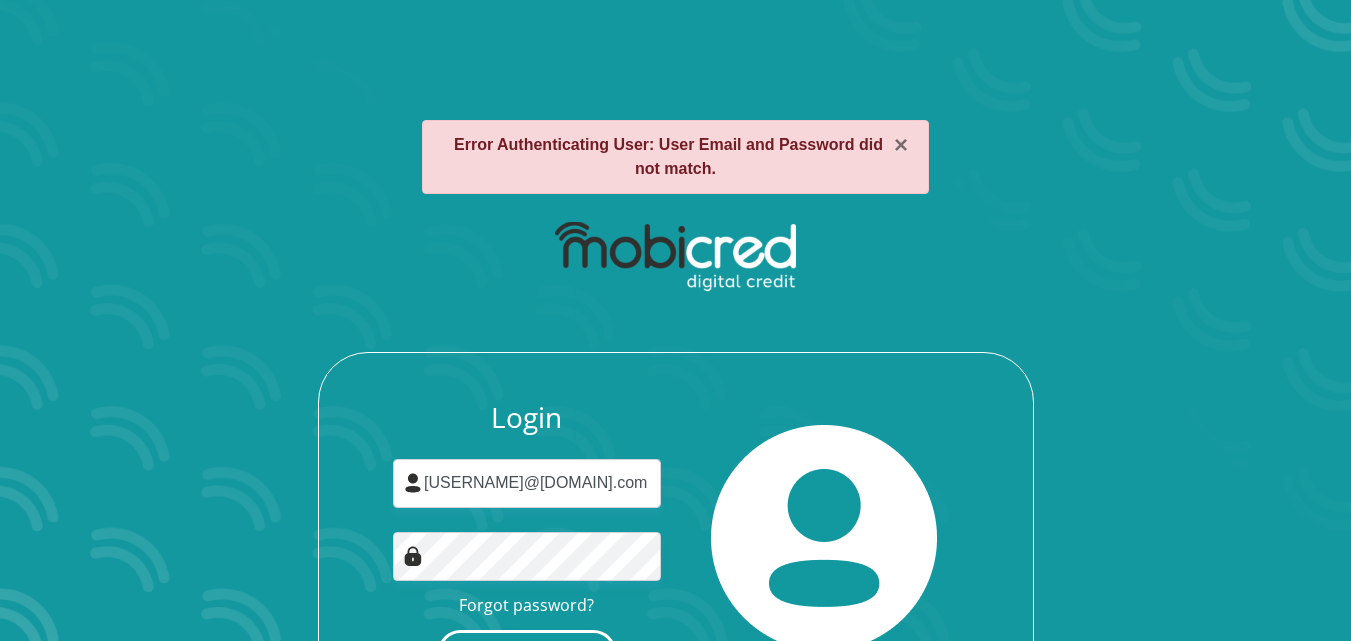 click on "Login" at bounding box center (527, 652) 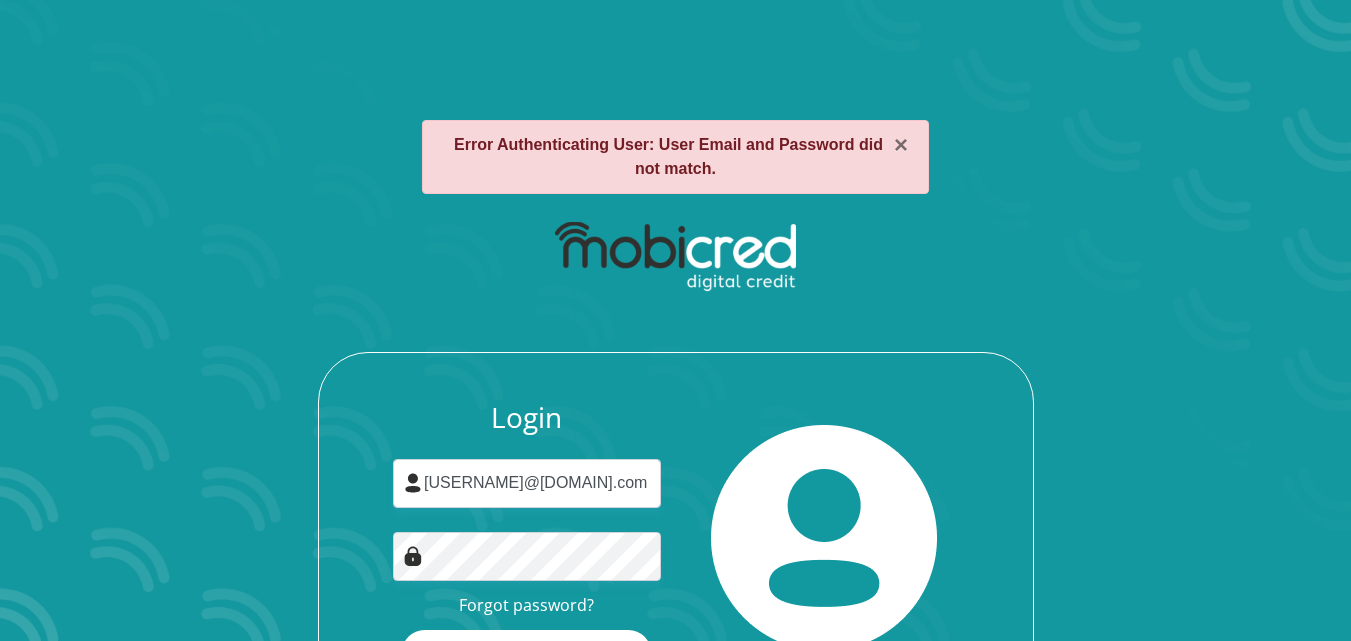 scroll, scrollTop: 0, scrollLeft: 0, axis: both 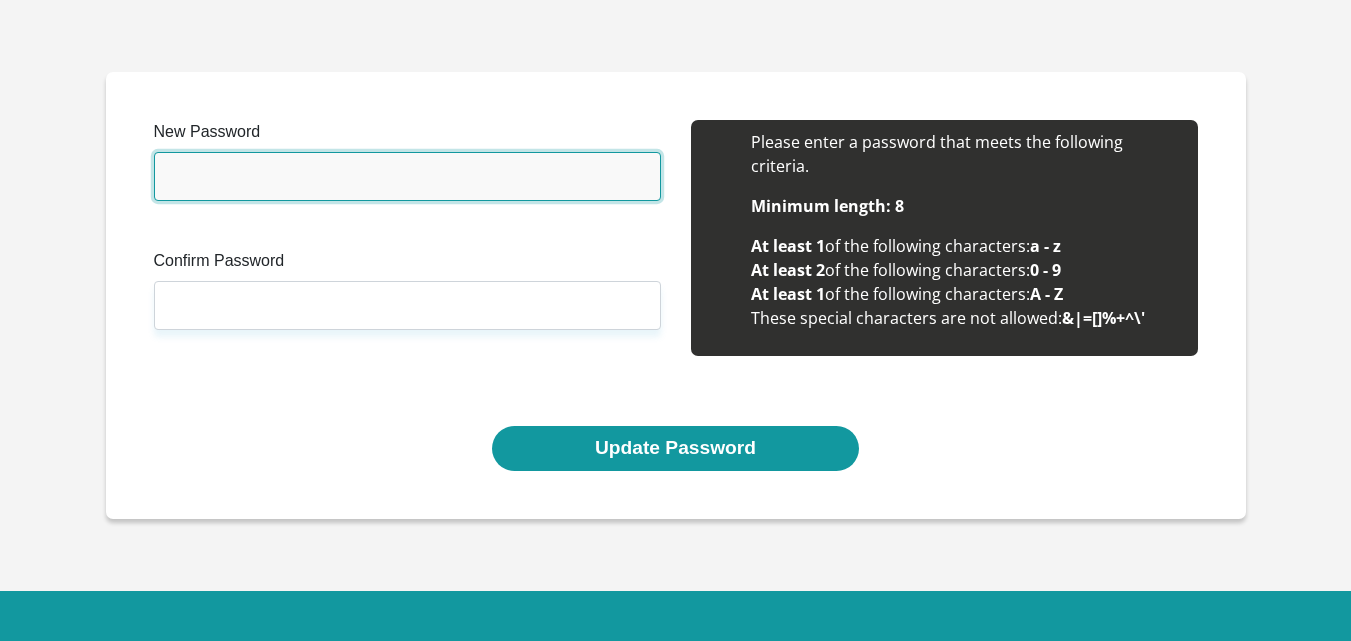 click on "New Password" at bounding box center [407, 176] 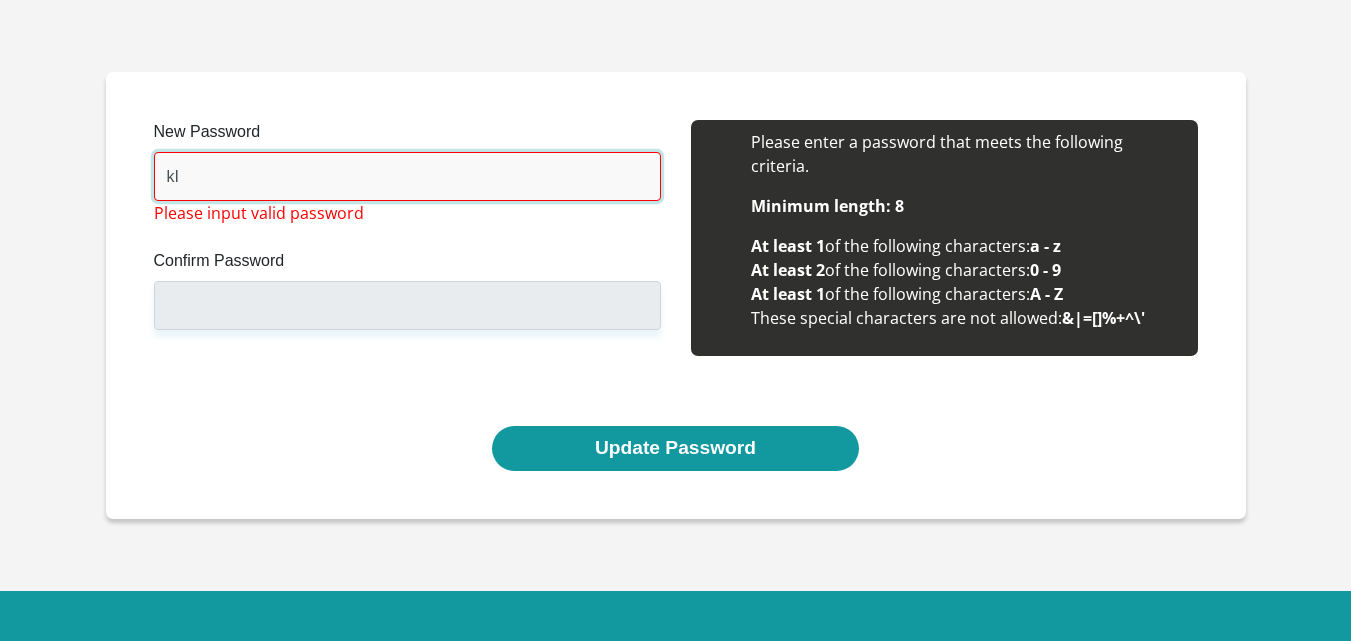 type on "k" 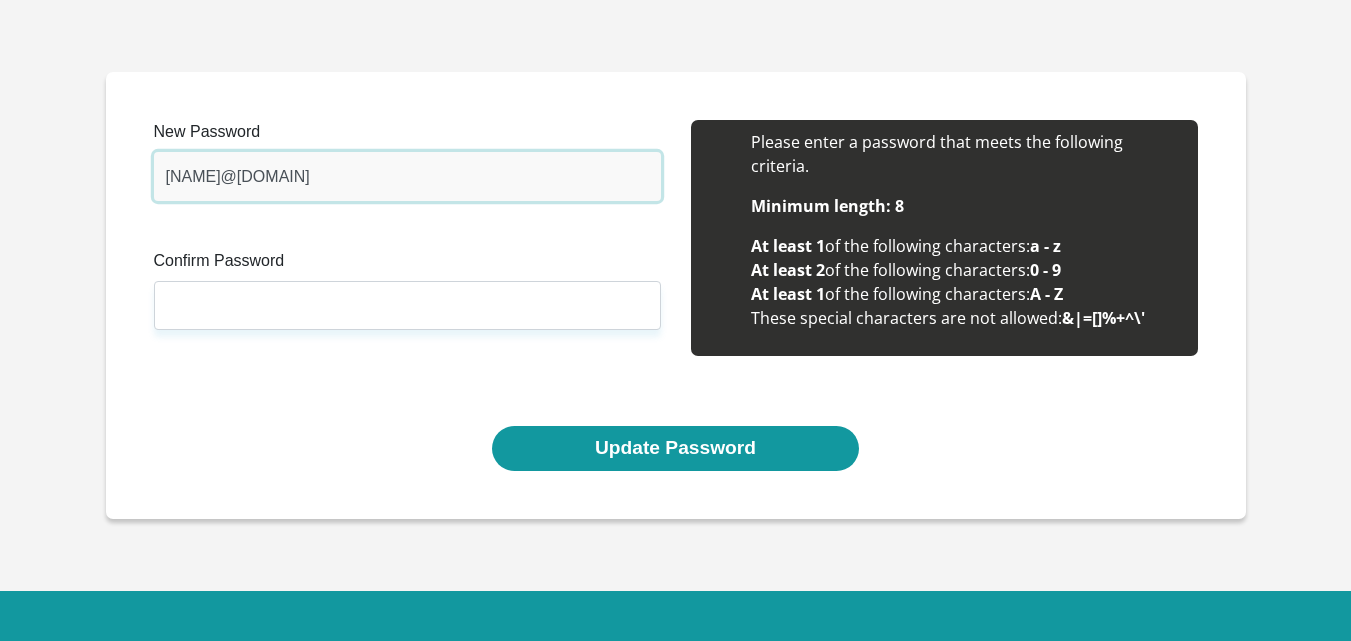 type on "[NAME]@[DOMAIN]" 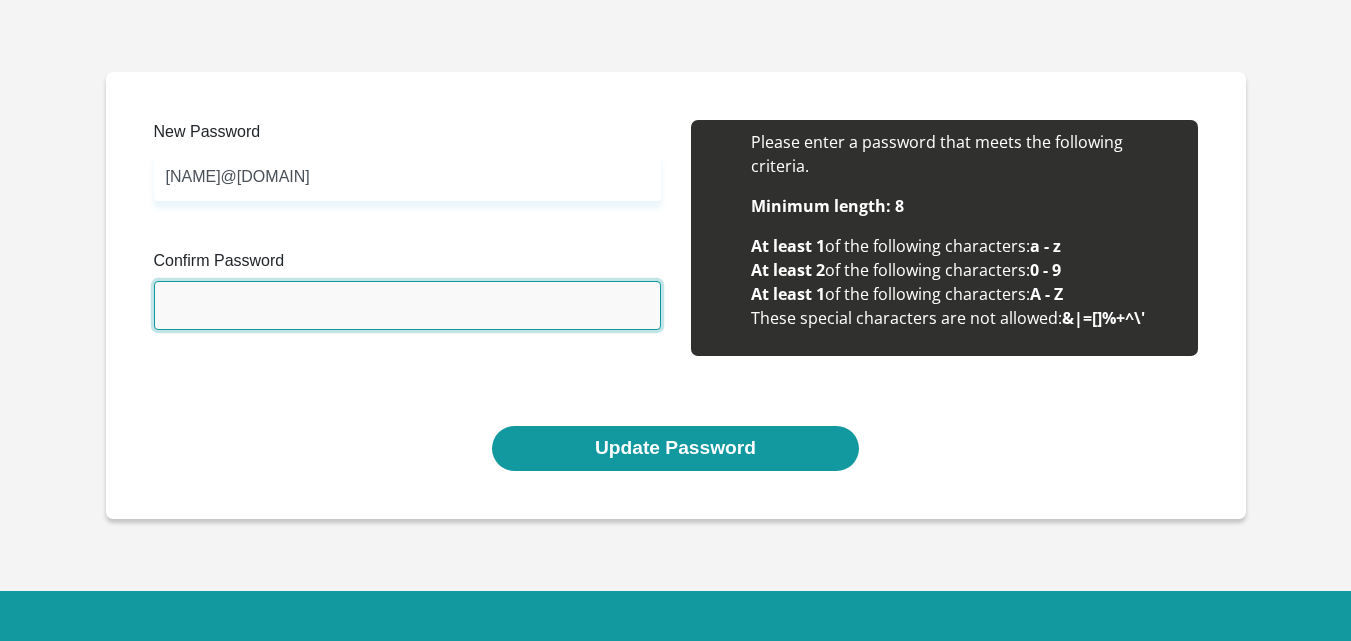 click on "Confirm Password" at bounding box center [407, 305] 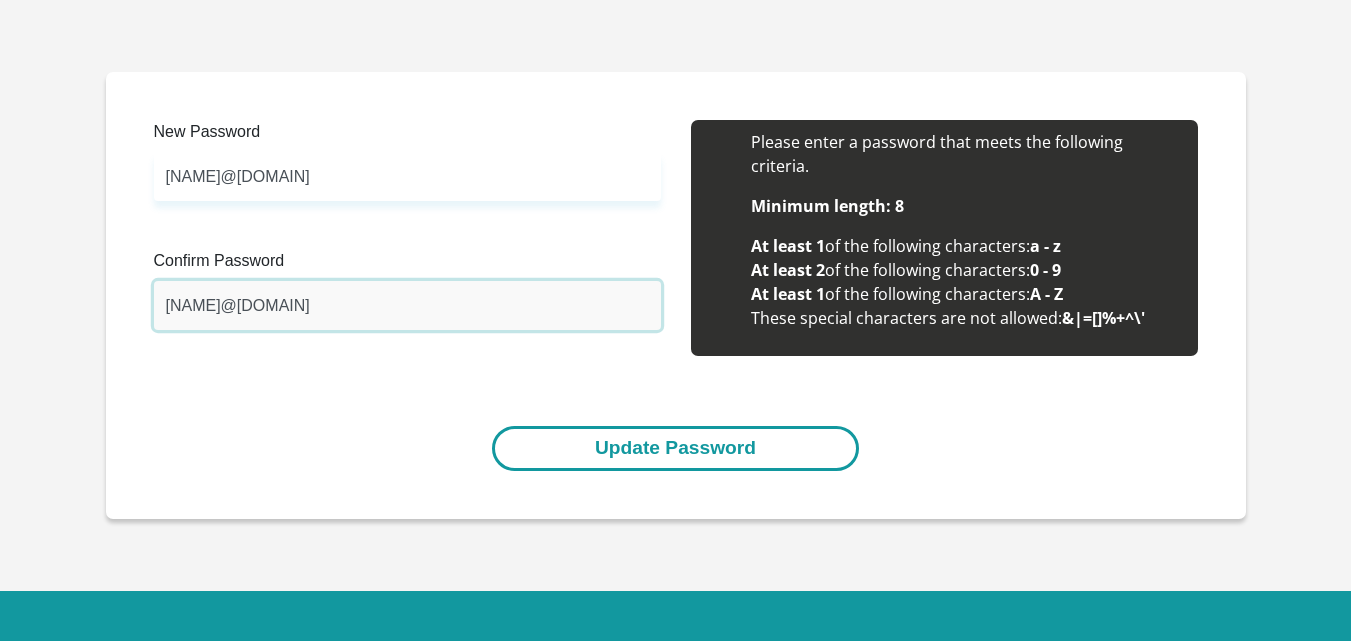 type on "[NAME]@[DOMAIN]" 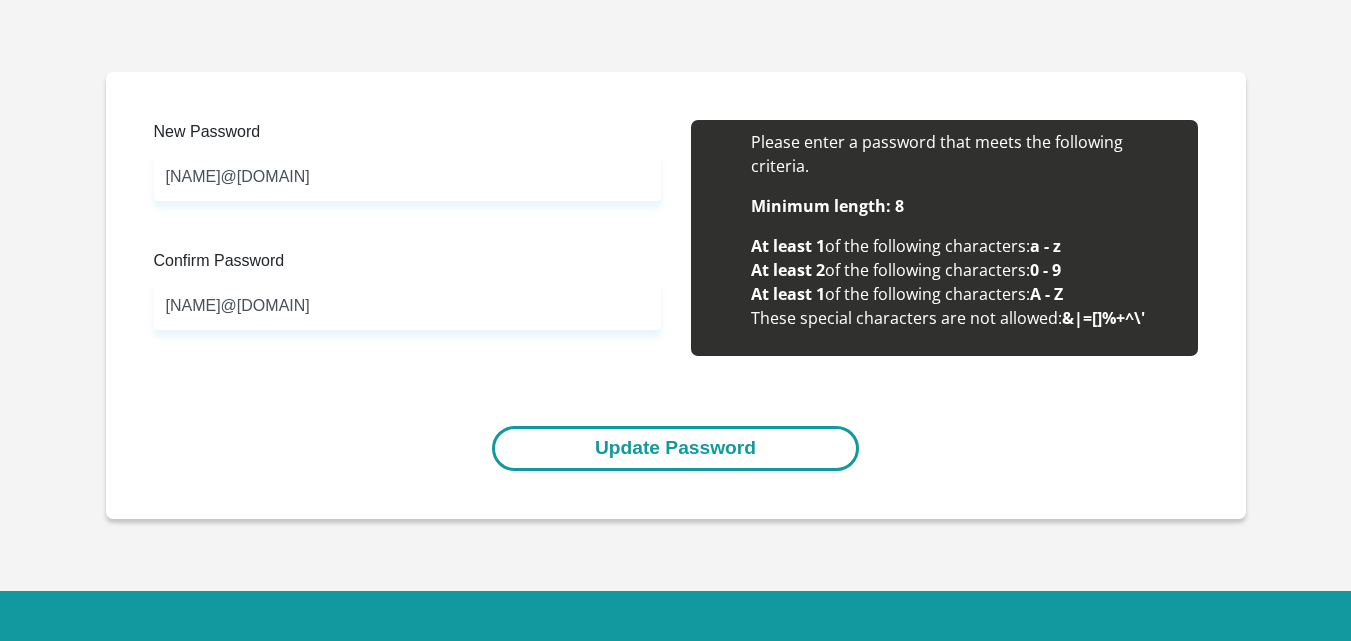 click on "Update Password" at bounding box center [675, 448] 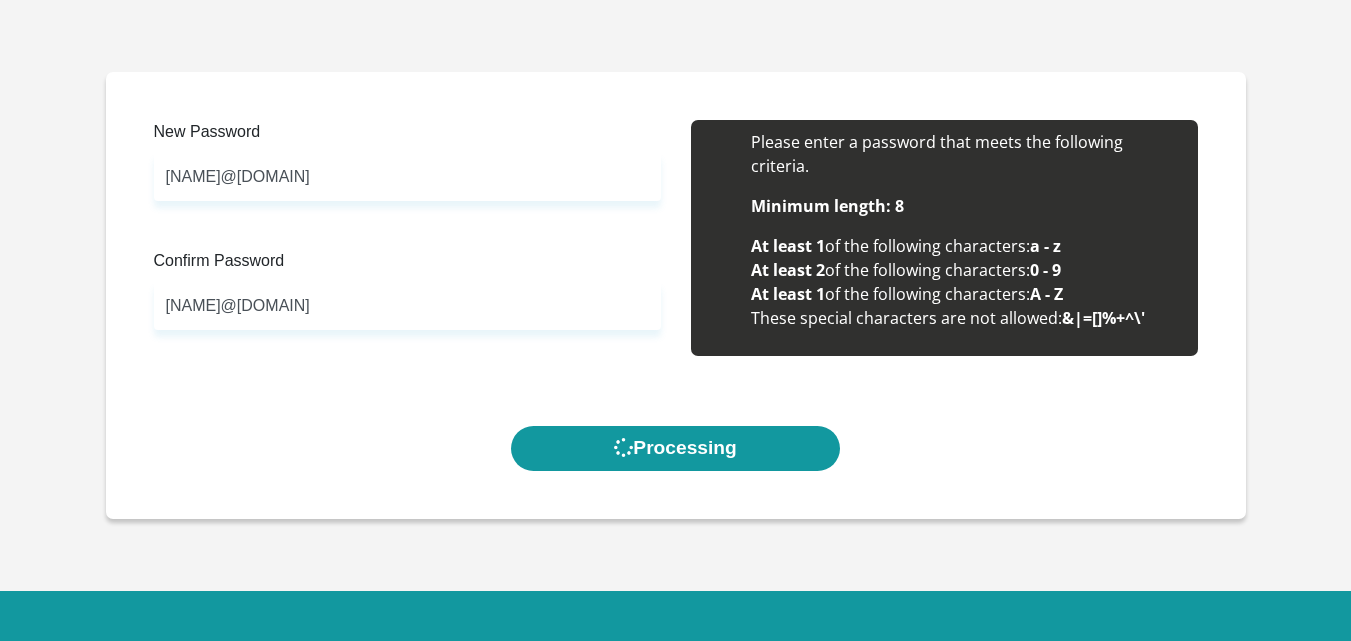 scroll, scrollTop: 0, scrollLeft: 0, axis: both 